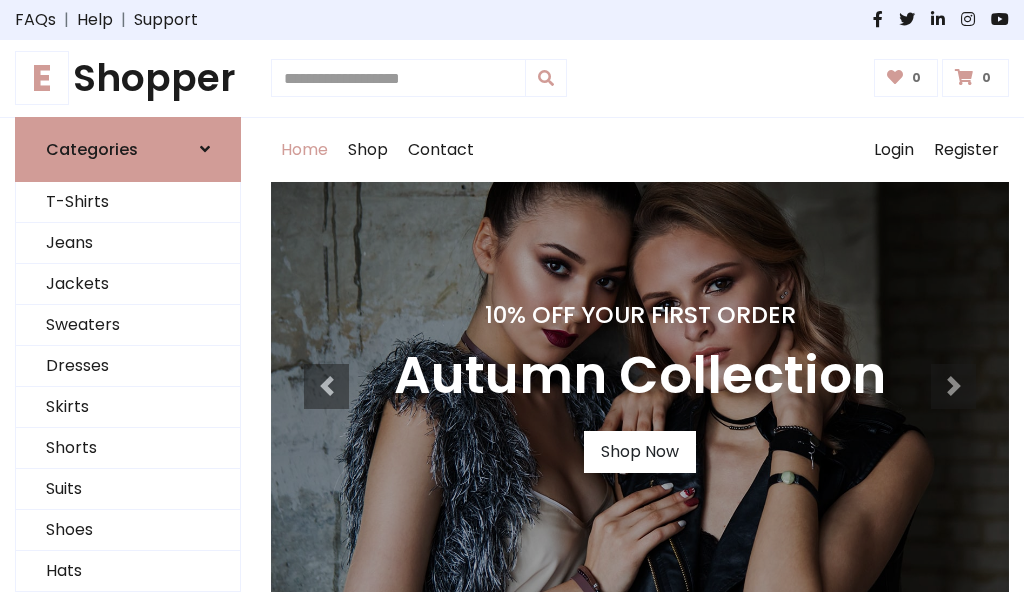 scroll, scrollTop: 0, scrollLeft: 0, axis: both 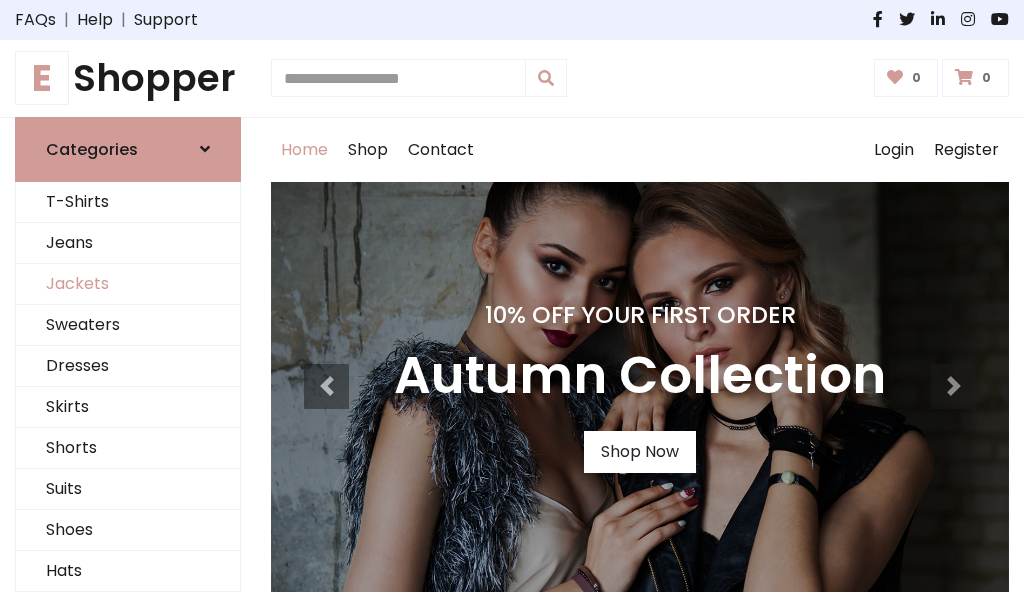 click on "Jackets" at bounding box center [128, 284] 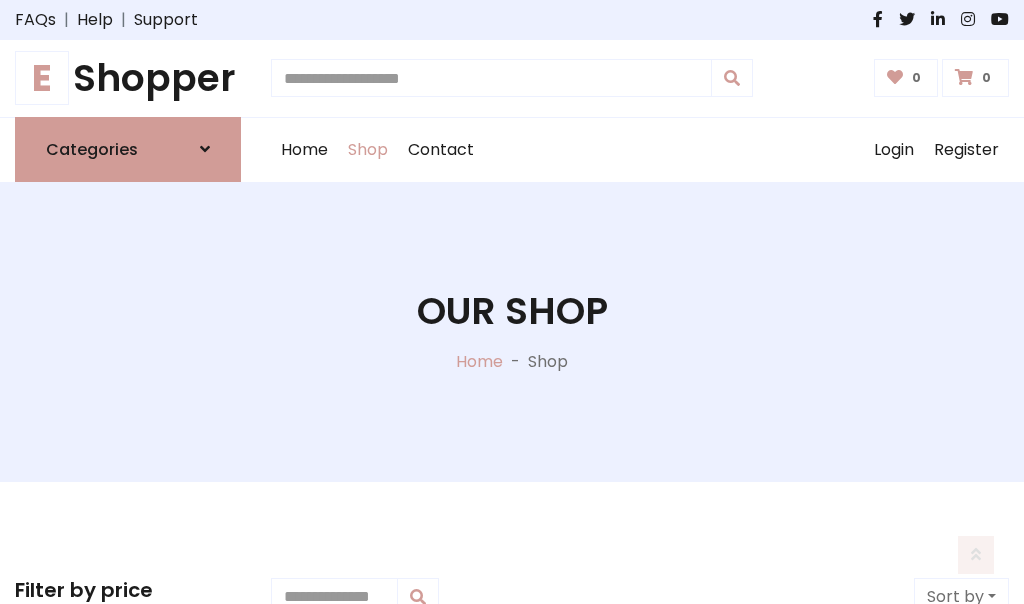 scroll, scrollTop: 904, scrollLeft: 0, axis: vertical 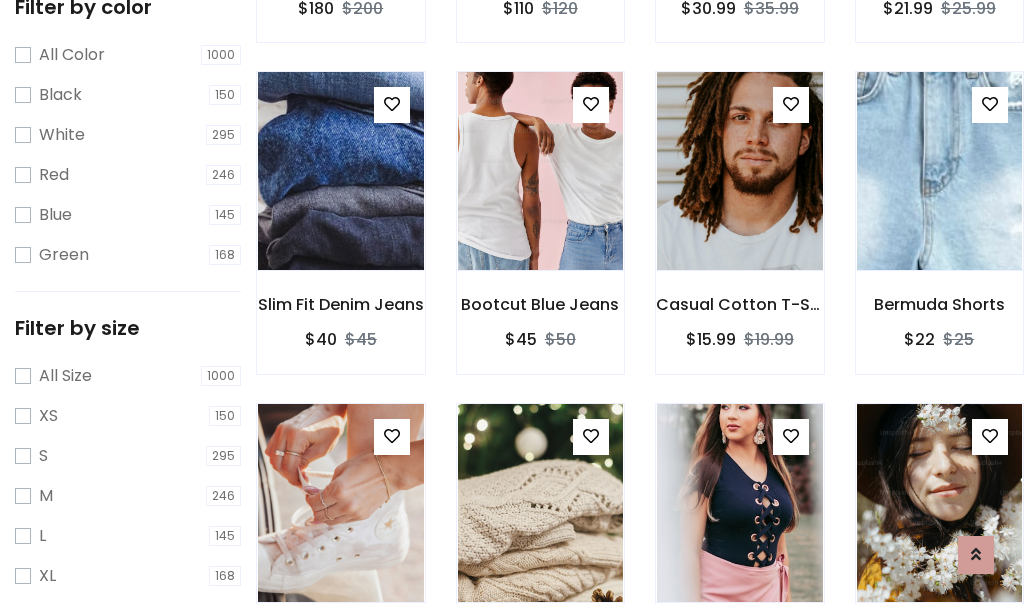 click at bounding box center [340, -160] 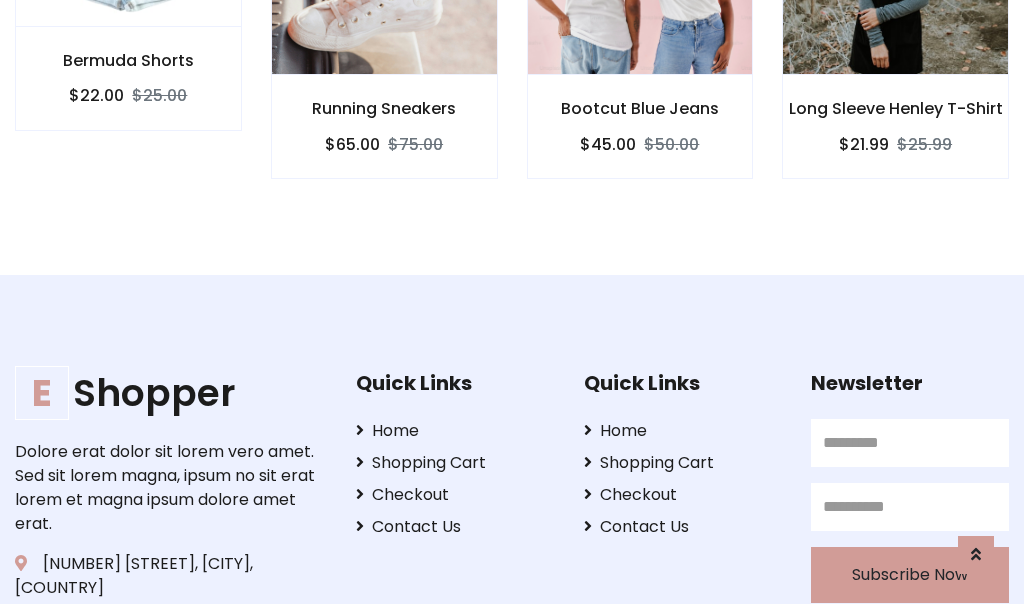 scroll, scrollTop: 0, scrollLeft: 0, axis: both 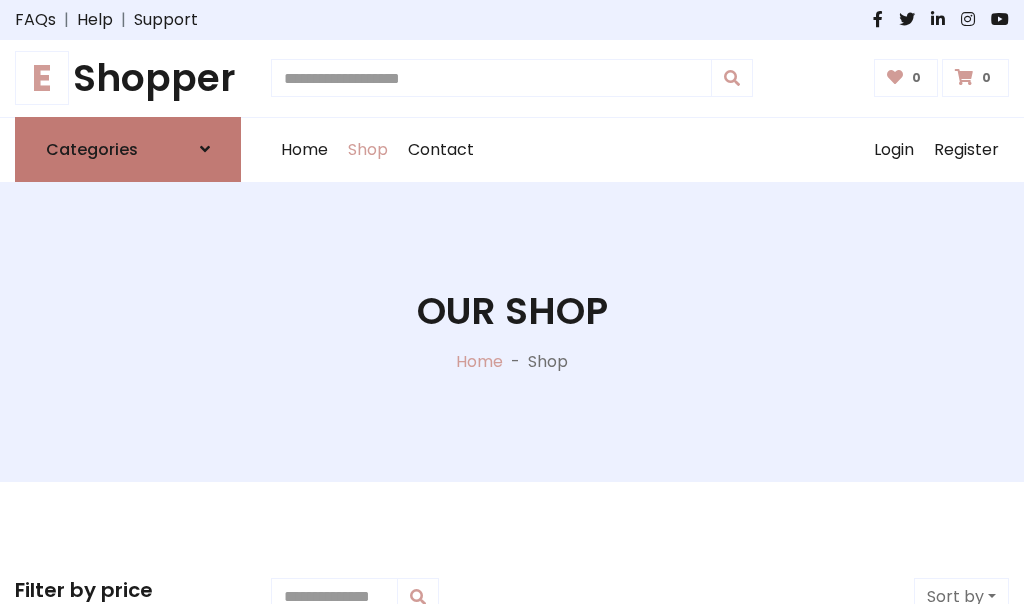click on "Categories" at bounding box center (92, 149) 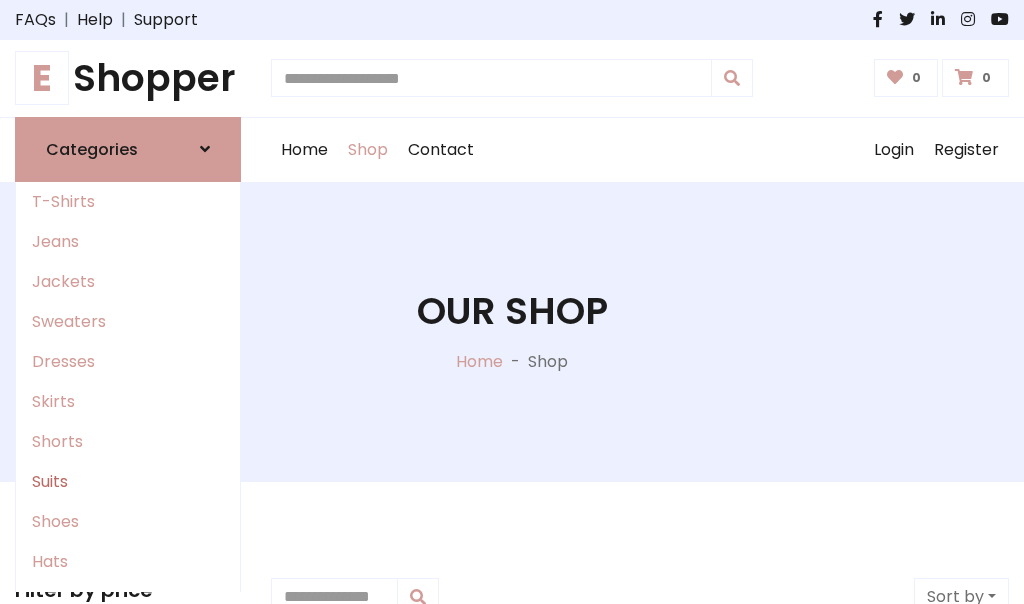 click on "Suits" at bounding box center (128, 482) 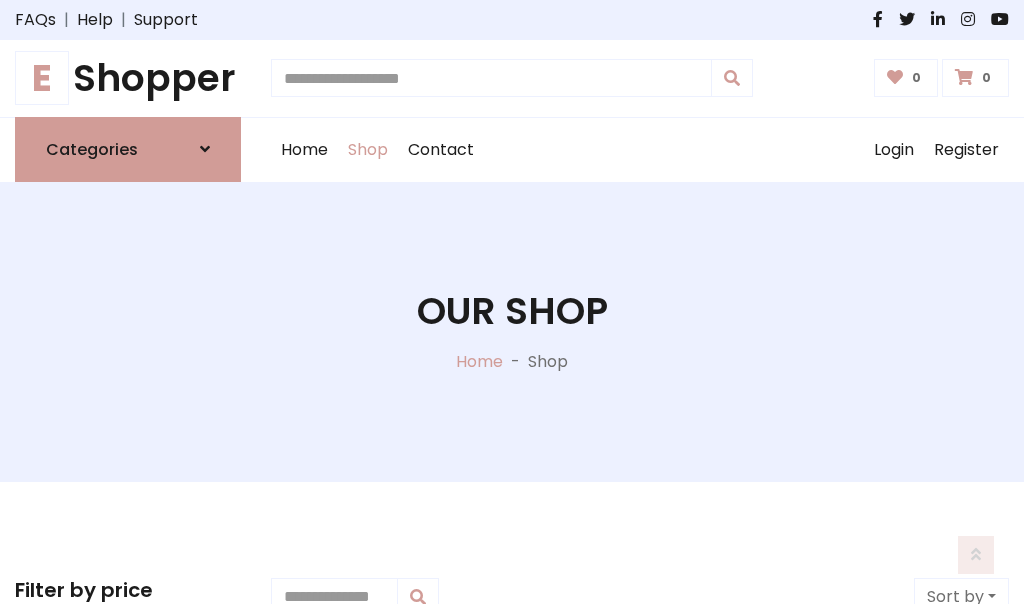 scroll, scrollTop: 1445, scrollLeft: 0, axis: vertical 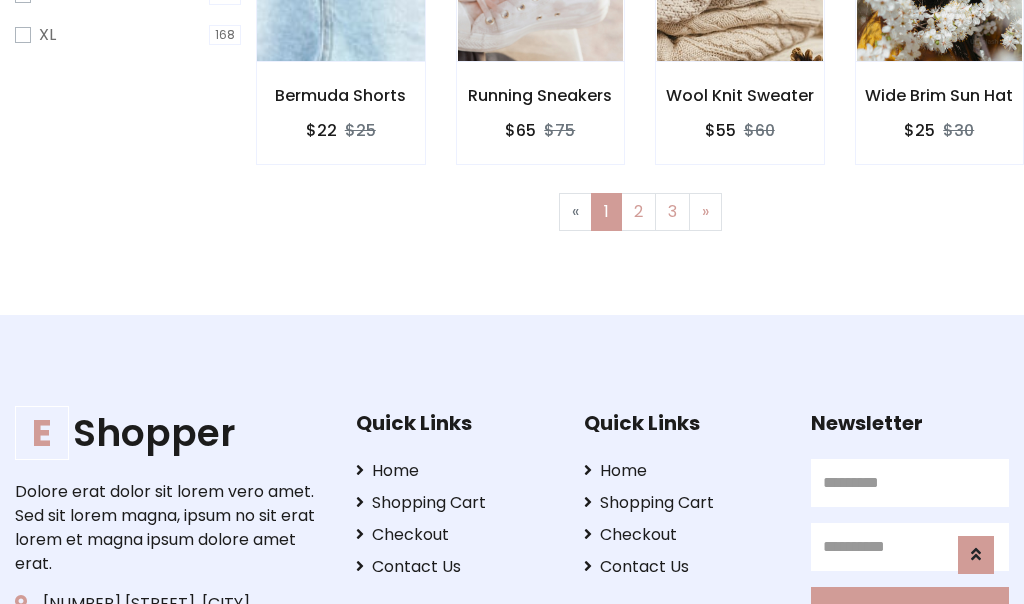 click at bounding box center [340, -38] 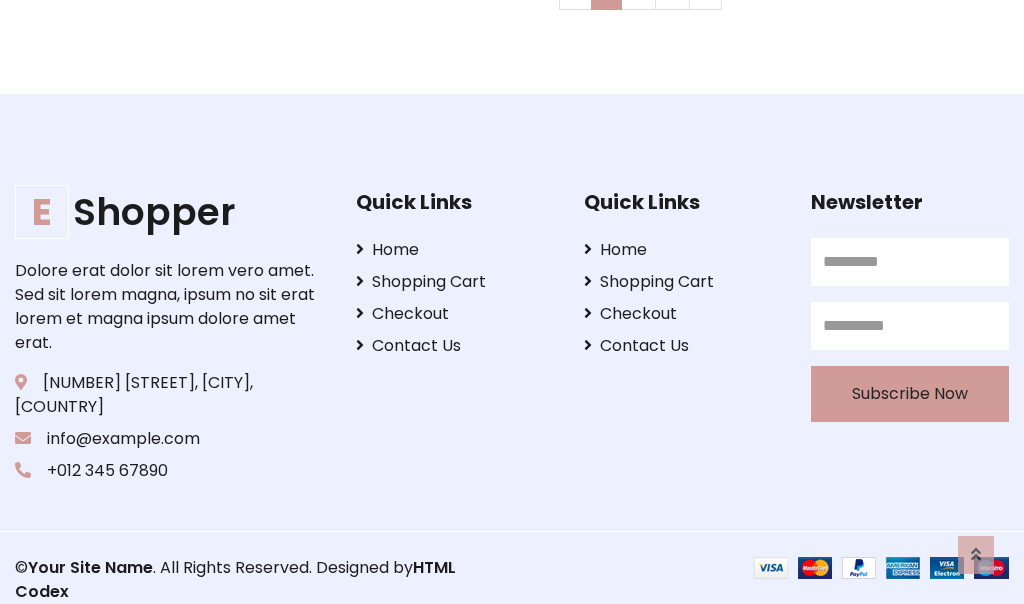 scroll, scrollTop: 0, scrollLeft: 0, axis: both 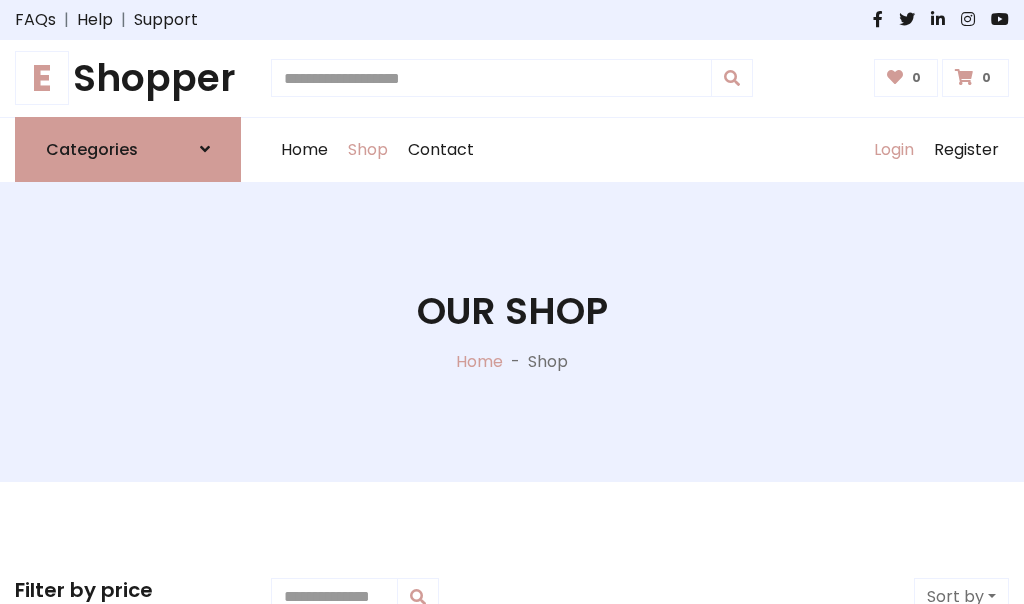 click on "Login" at bounding box center (894, 150) 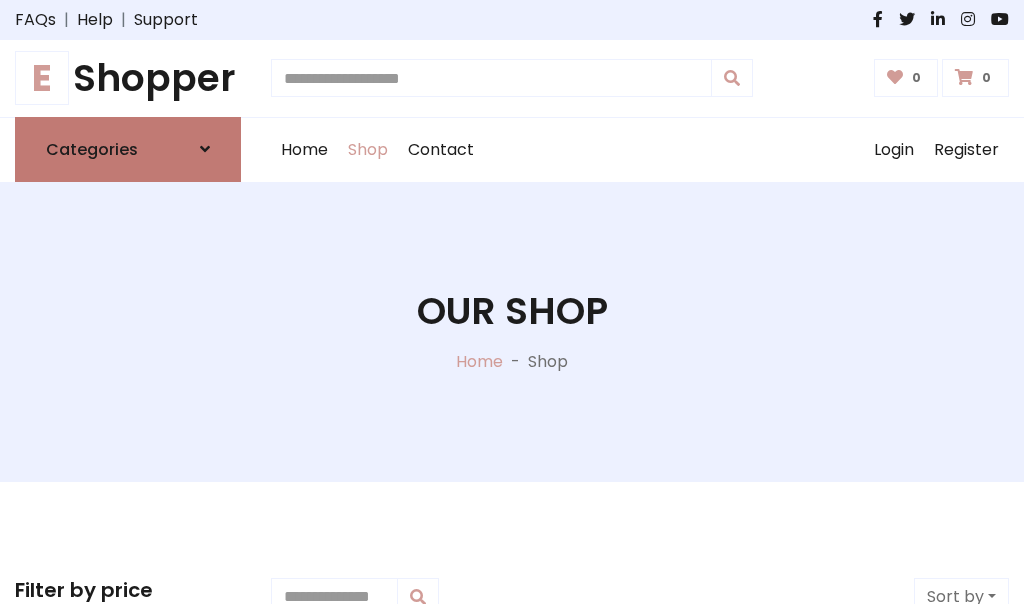 click at bounding box center (205, 149) 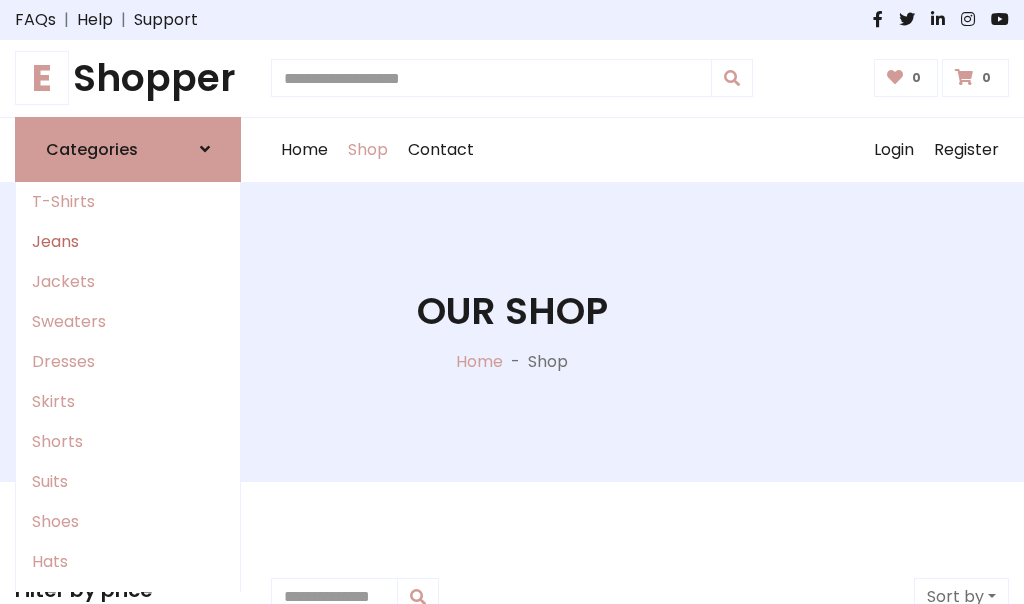 click on "Jeans" at bounding box center (128, 242) 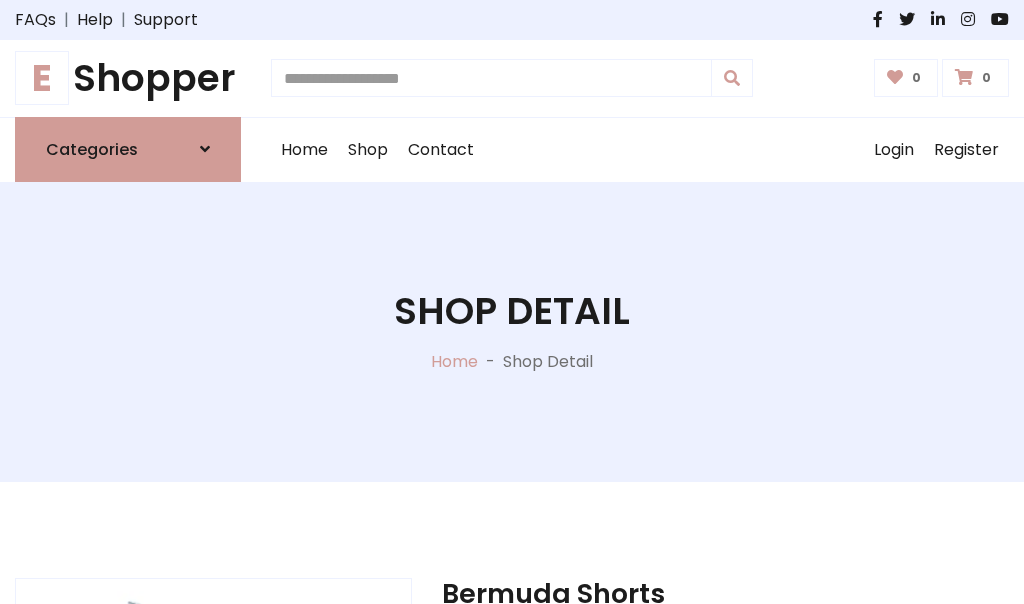 scroll, scrollTop: 1869, scrollLeft: 0, axis: vertical 